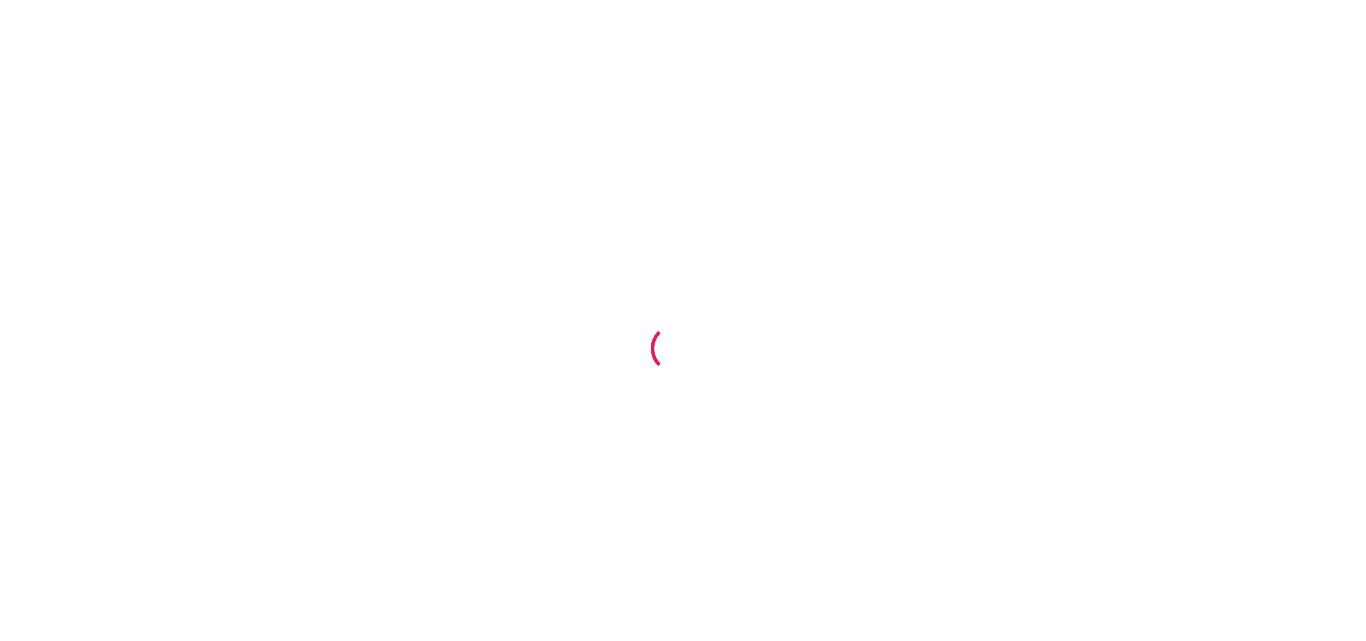scroll, scrollTop: 0, scrollLeft: 0, axis: both 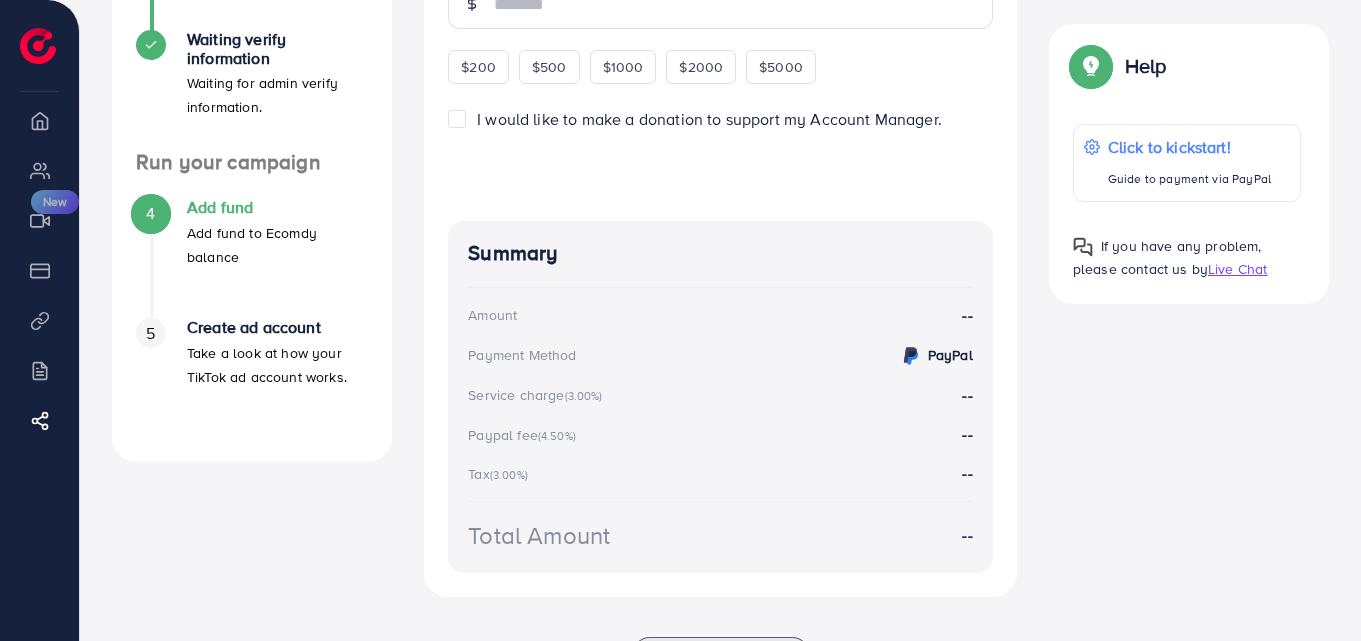 click on "4   Add fund   Add fund to Ecomdy balance" at bounding box center [252, 233] 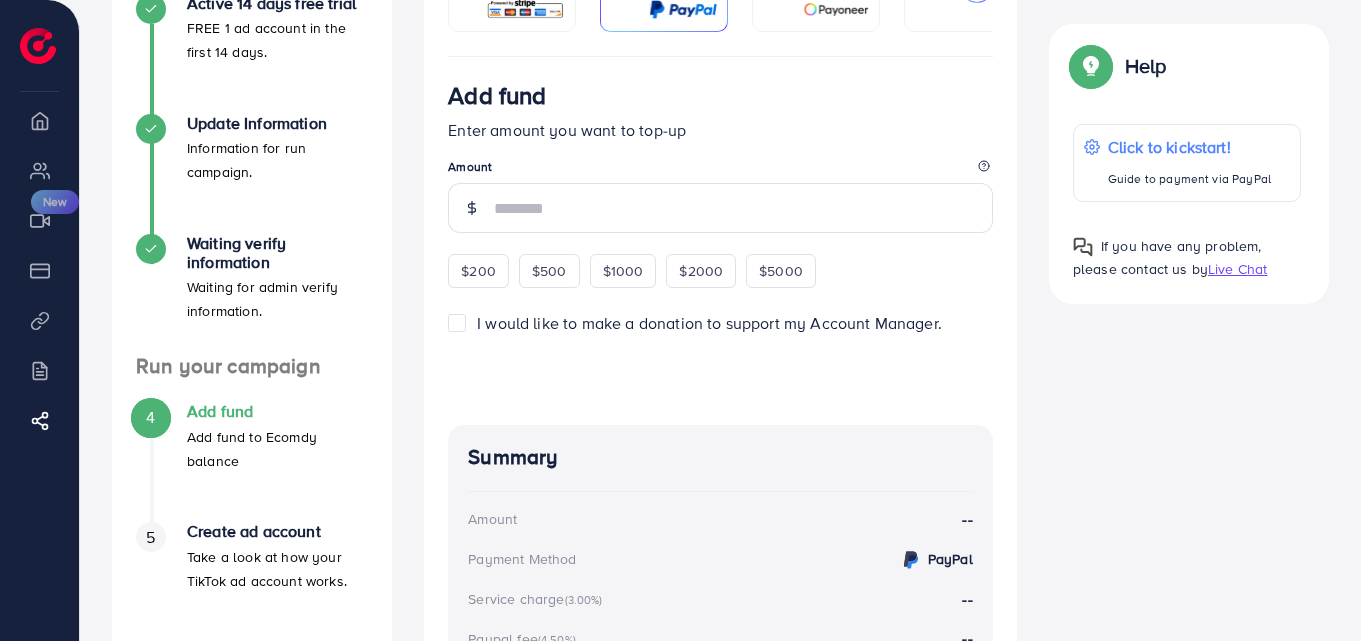 scroll, scrollTop: 294, scrollLeft: 0, axis: vertical 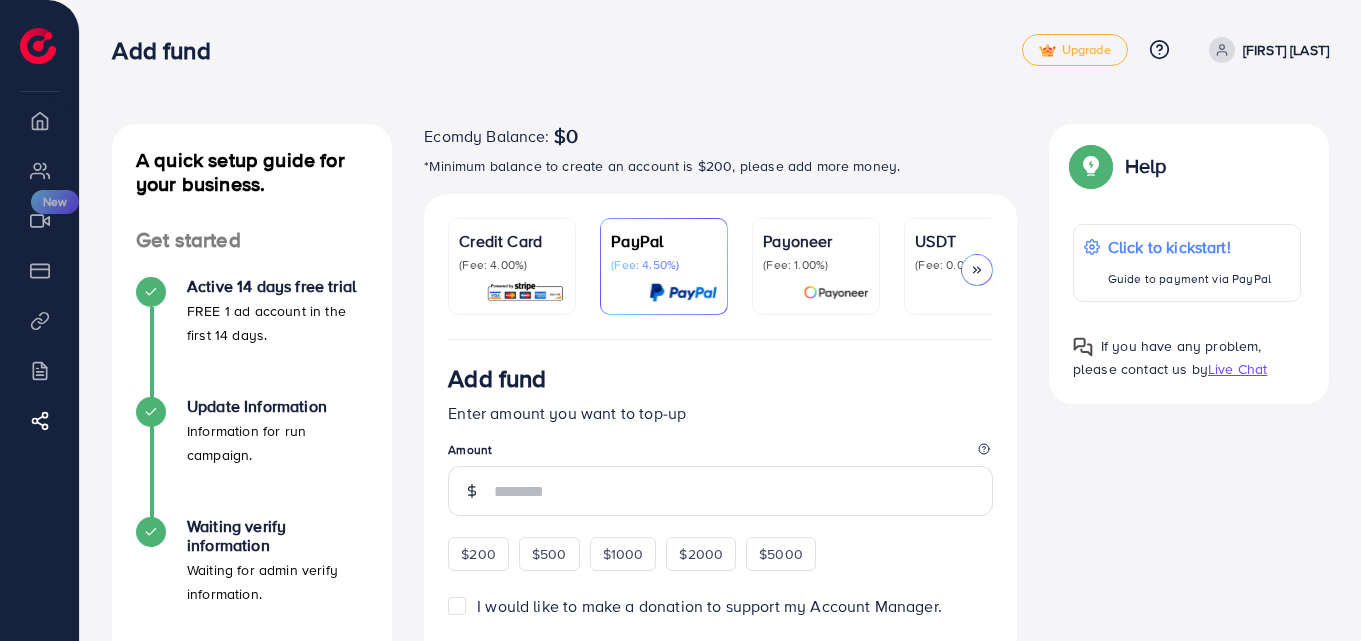 click on "(Fee: 4.00%)" at bounding box center [512, 265] 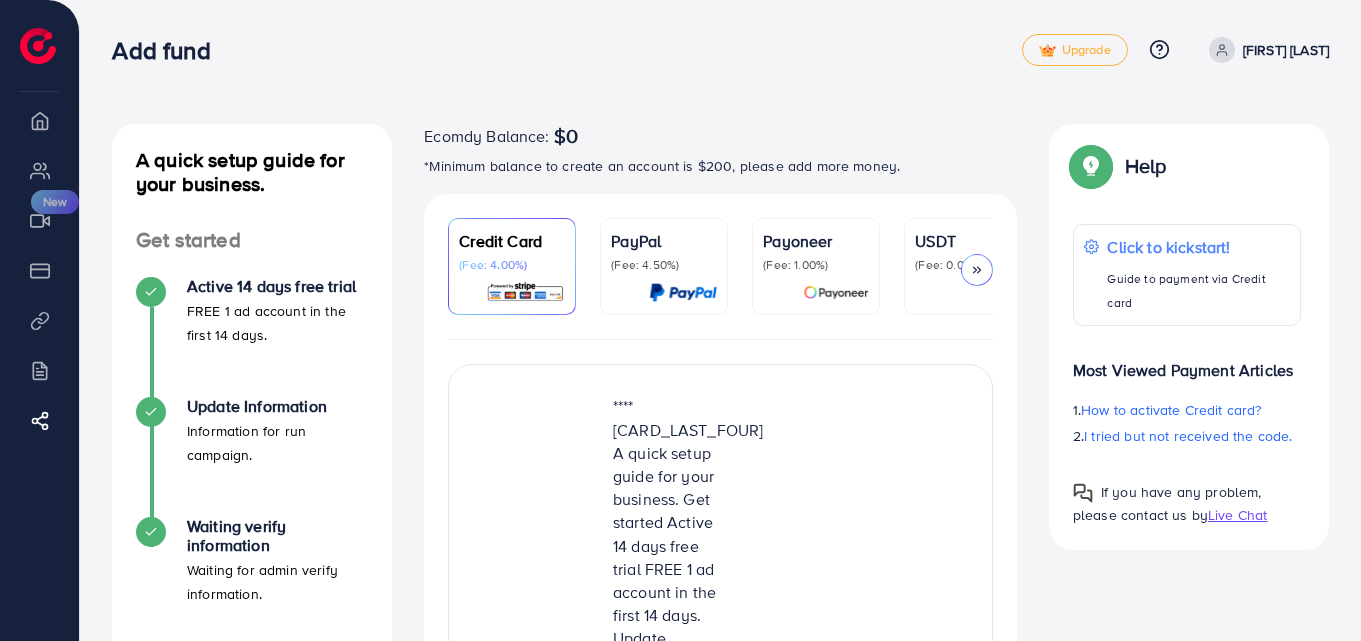 drag, startPoint x: 1024, startPoint y: 542, endPoint x: 1169, endPoint y: 581, distance: 150.15326 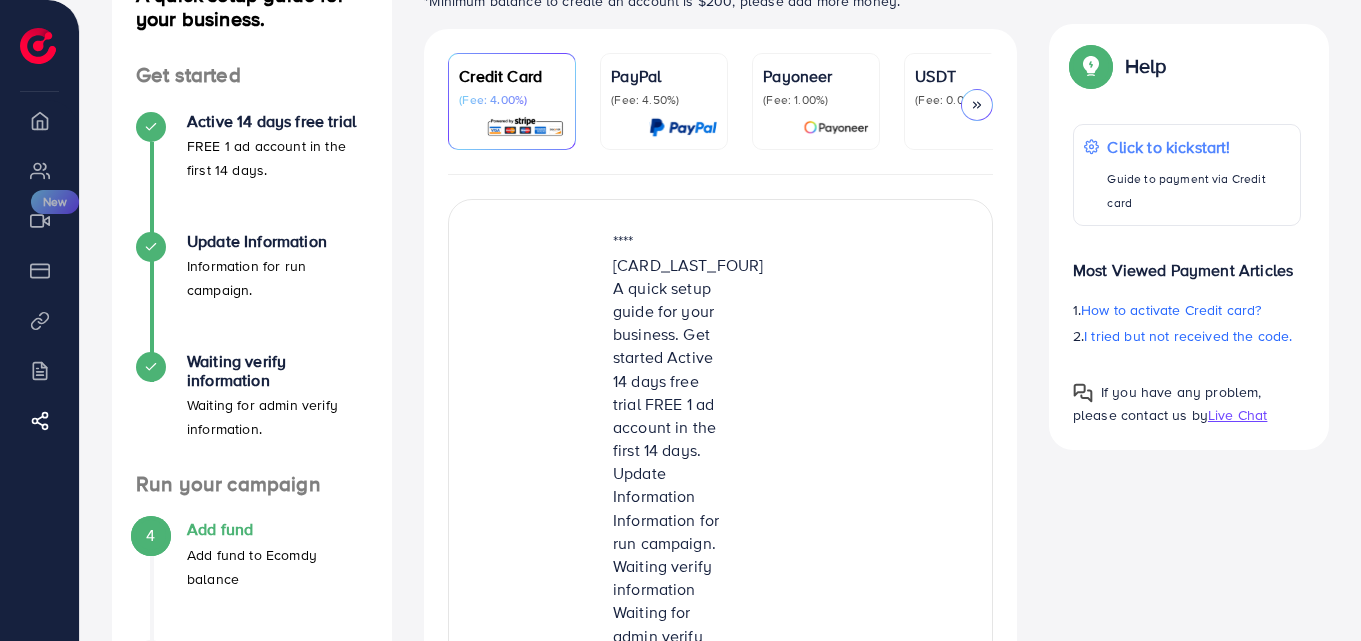 scroll, scrollTop: 170, scrollLeft: 0, axis: vertical 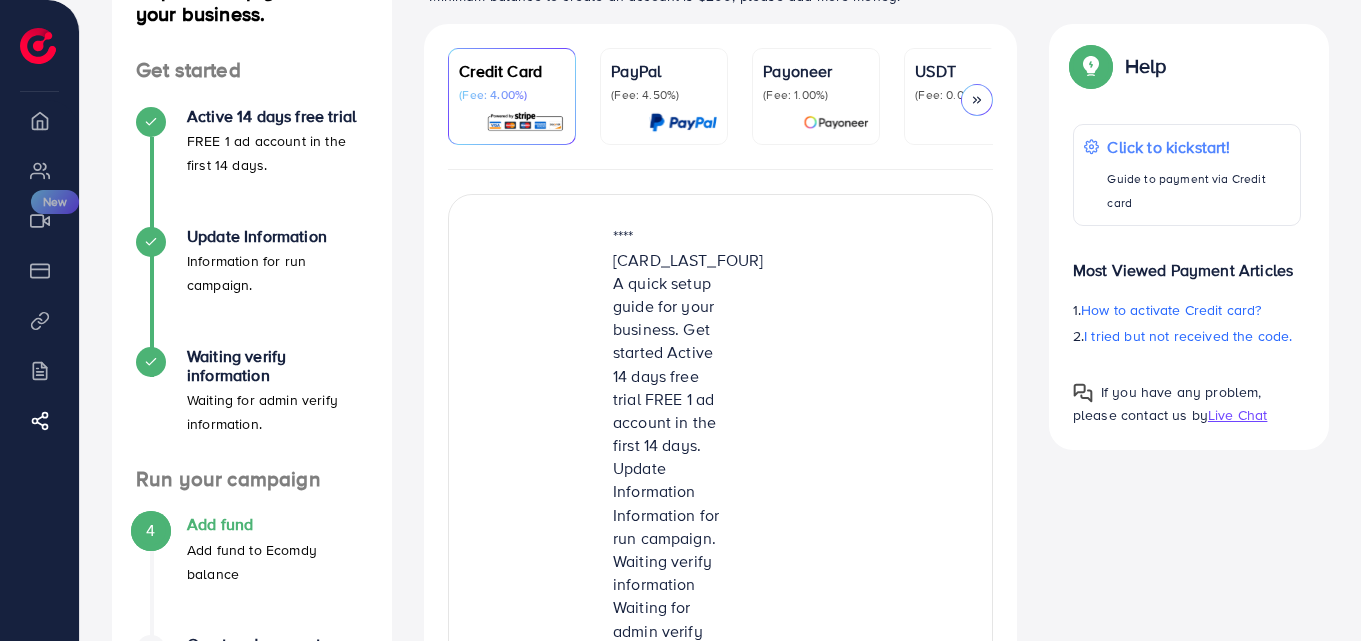 click on "Active" at bounding box center [870, 1165] 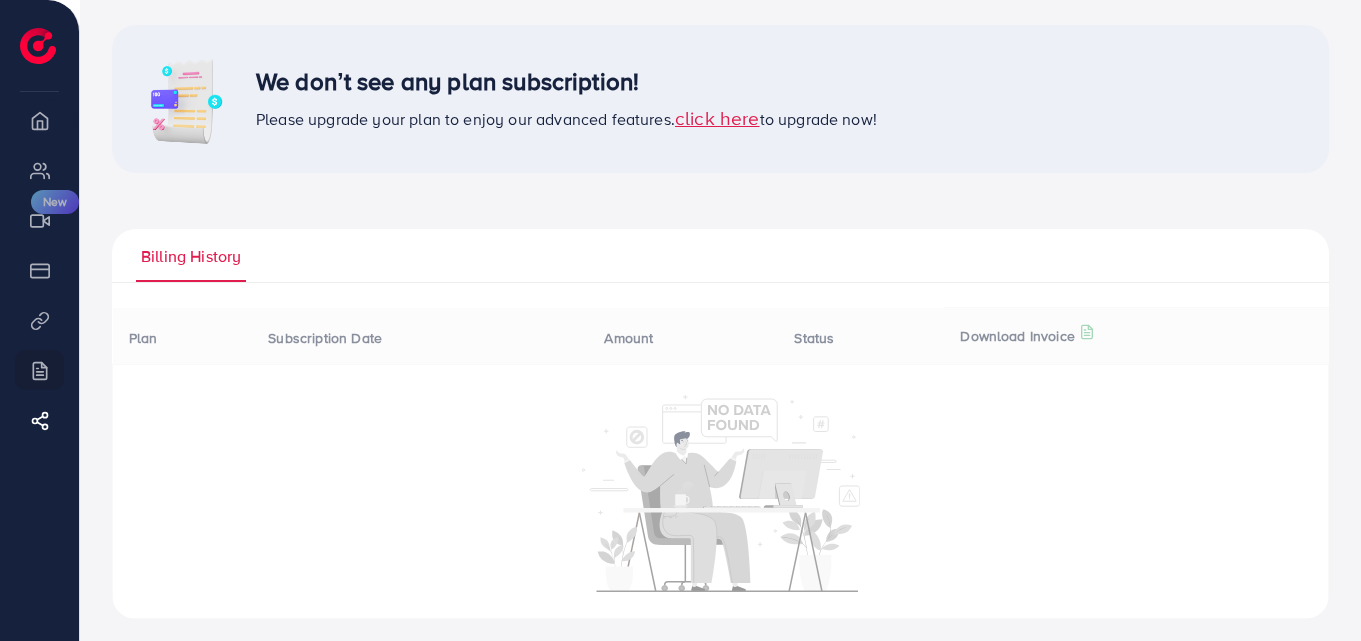 scroll, scrollTop: 0, scrollLeft: 0, axis: both 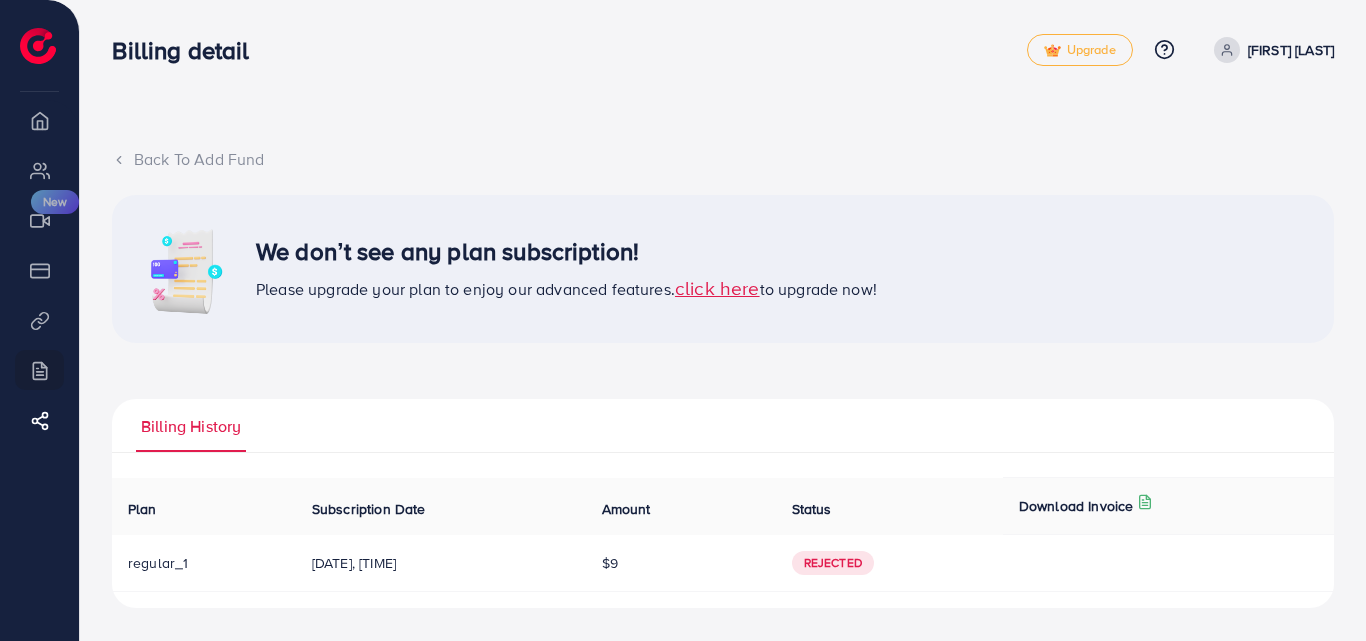 click on "Back To Add Fund   We don’t see any plan subscription!   Please upgrade your plan to enjoy our advanced features.   click here   to upgrade now!  Billing History               Plan Subscription Date Amount Status Download Invoice            regular_1  [DATE], [TIME]  $9   Rejected              Ecomdy Media  Business Number  202113175W   68 CIRCULAR ROAD #02-01   [CITY], [POSTAL_CODE]   +84944399996   support@ecomdymedia.com   Invoice   N/A   Date   Invalid Date   Due   On Receipt   balance due   USD $0   BILL TO      Zipcode:    (+)      Description   Rate   qty   amount   Subscription Plan    $0   1   $0   subtotal   $0   service charge   $0   tax   $0   Total   $0   balance due   USD $0     Ecomdy Media  Business Number  202113175W   68 CIRCULAR ROAD #02-01   [CITY], [POSTAL_CODE]   +84944399996   support@ecomdymedia.com   Invoice   N/A   Date   Invalid Date   Due   On Receipt   balance due   USD $0   BILL TO      Zipcode:    (+)      Description   Rate   qty   amount   Subscription Plan    $0   1   $0" at bounding box center (723, 320) 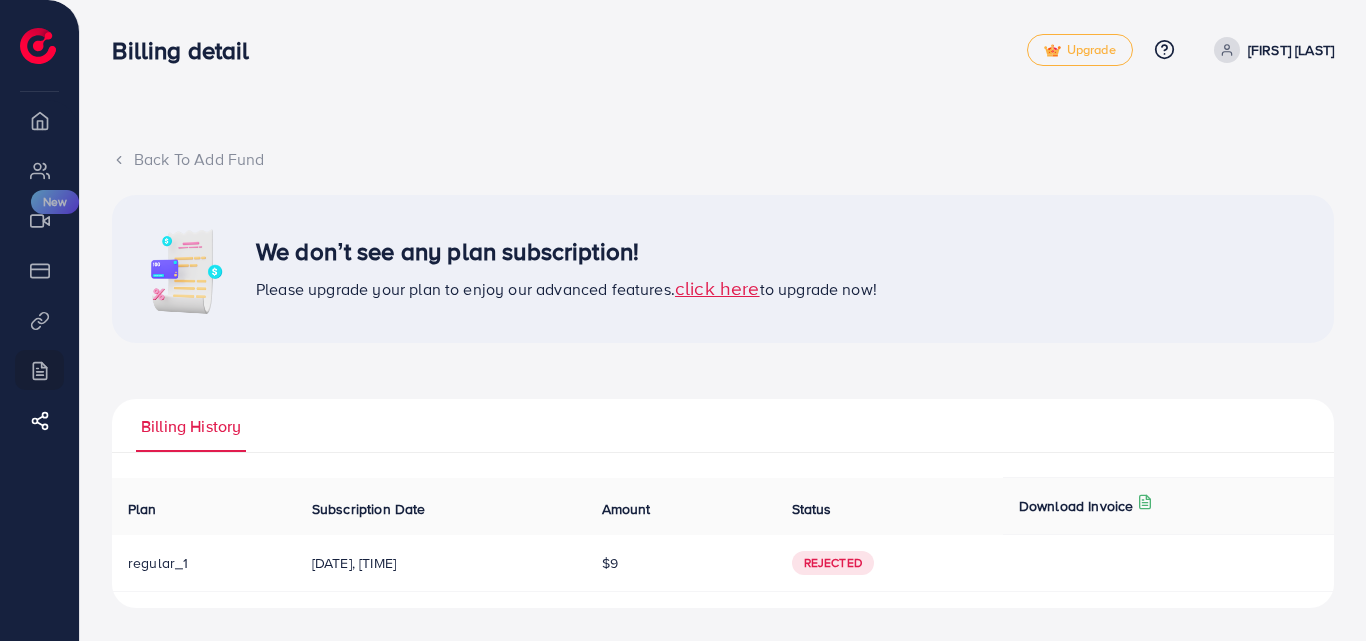 click on "click here" at bounding box center [717, 287] 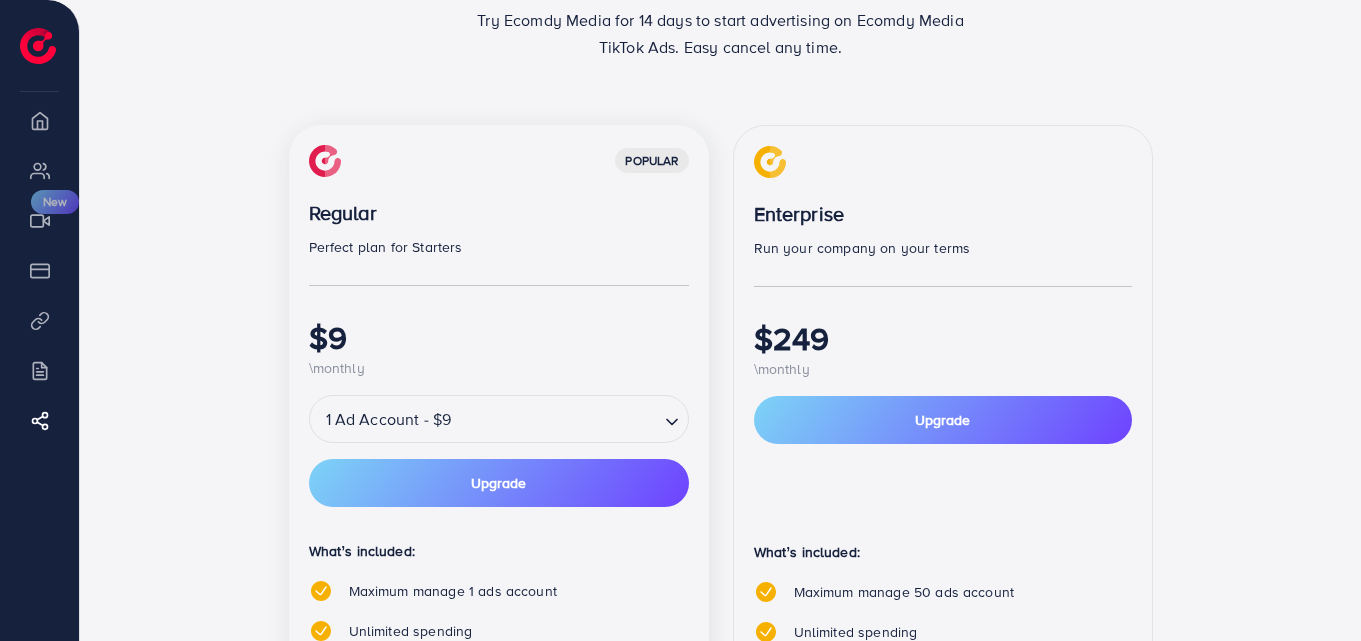scroll, scrollTop: 247, scrollLeft: 0, axis: vertical 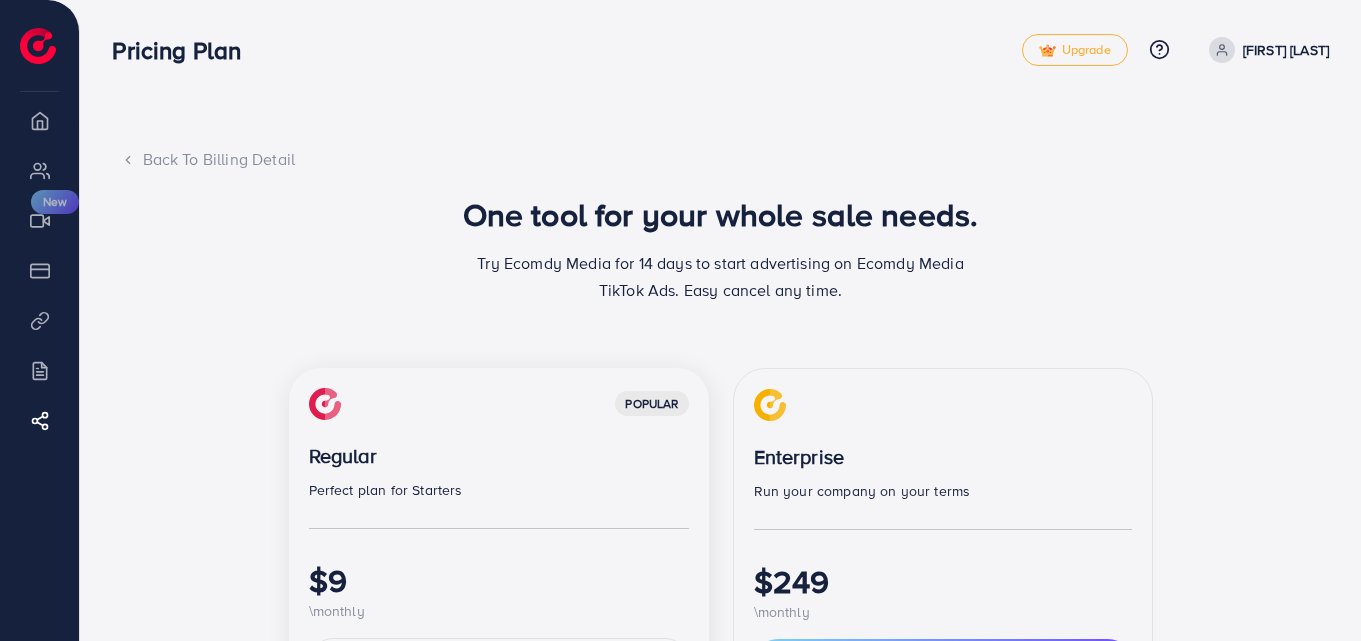 click on "Back To Billing Detail" at bounding box center [721, 159] 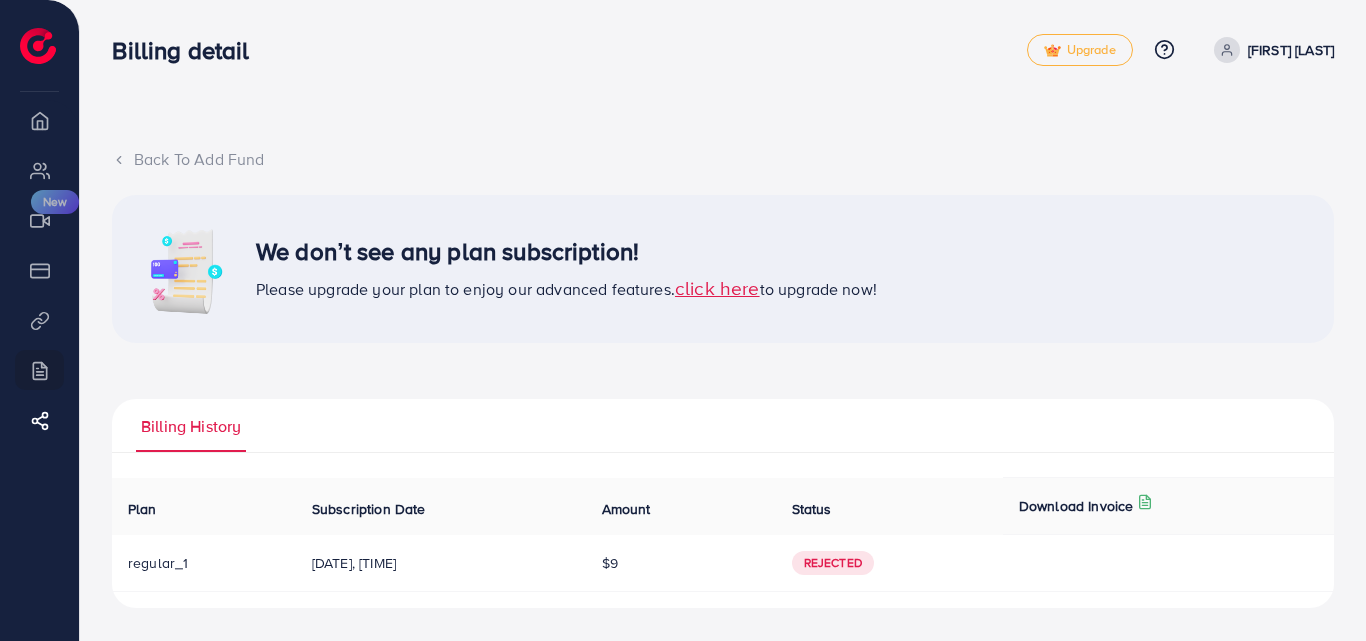 click on "Rejected" at bounding box center [833, 563] 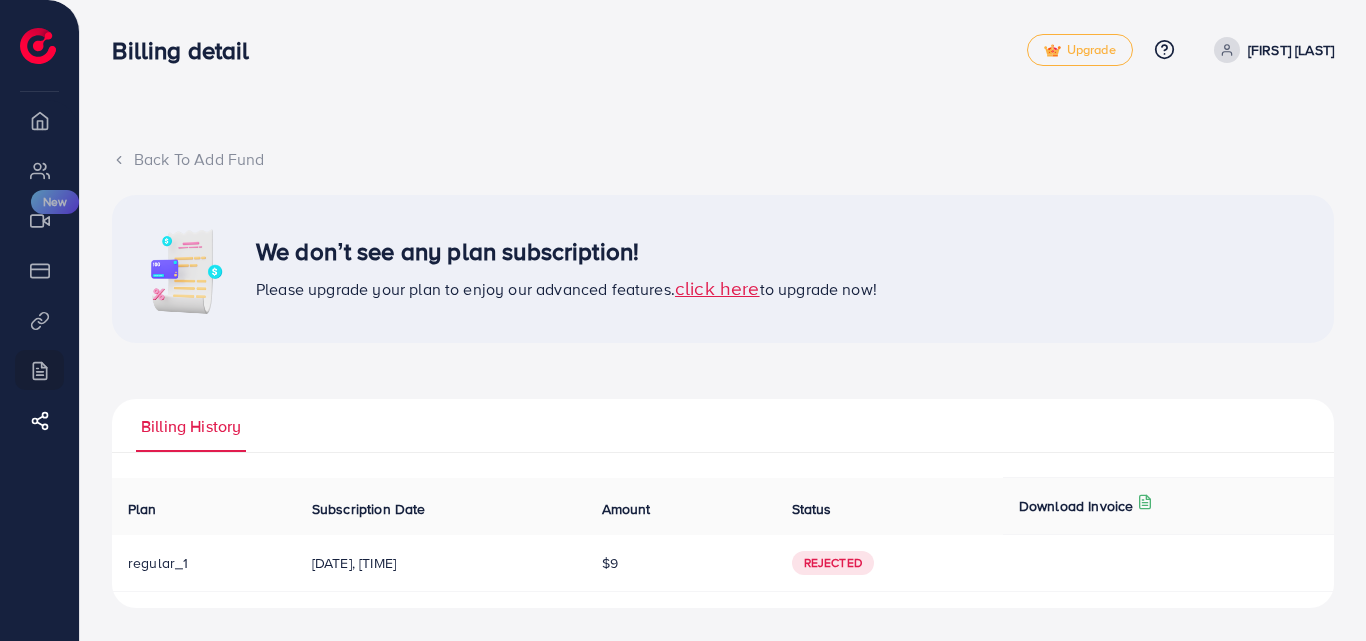 click on "Download Invoice" at bounding box center (1076, 506) 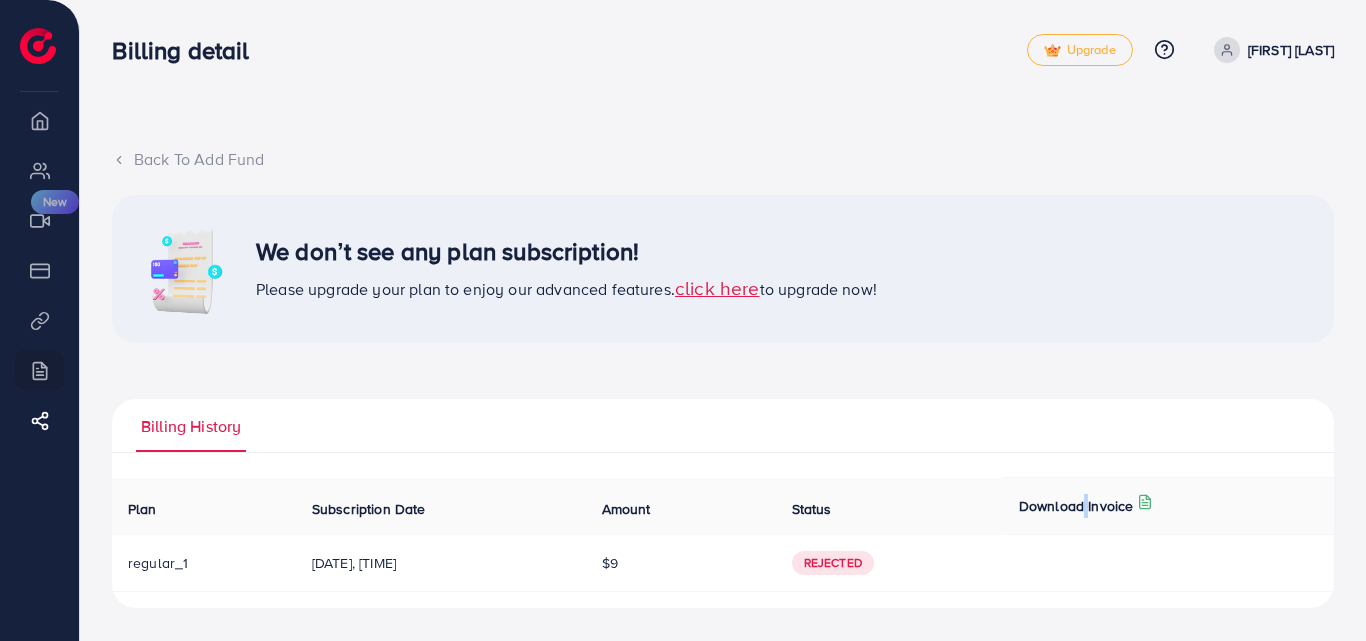 click on "Download Invoice" at bounding box center (1076, 506) 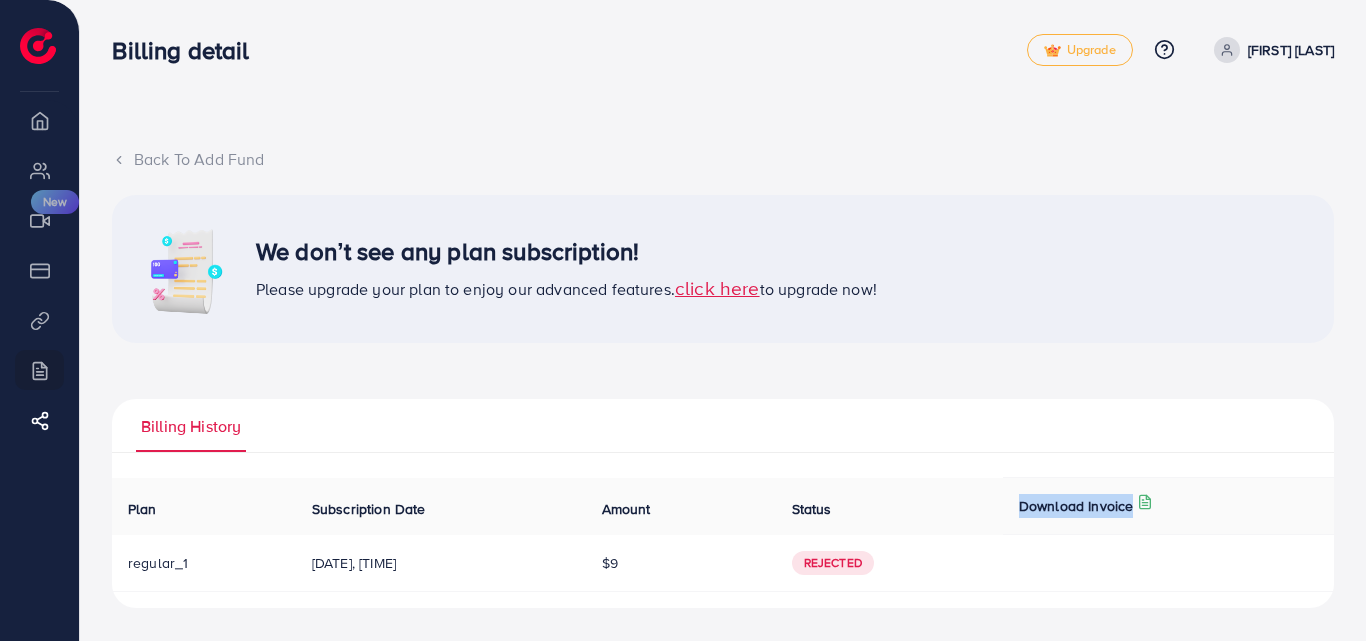click on "Download Invoice" at bounding box center [1076, 506] 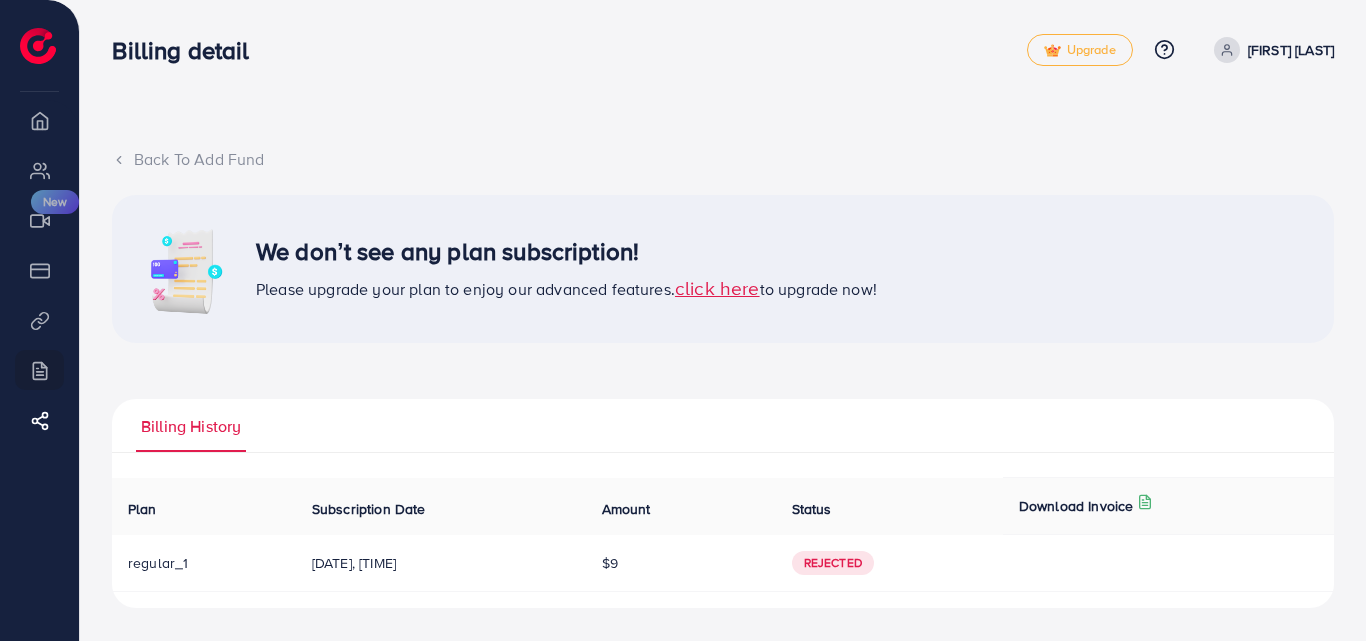 click on "Rejected" at bounding box center (833, 563) 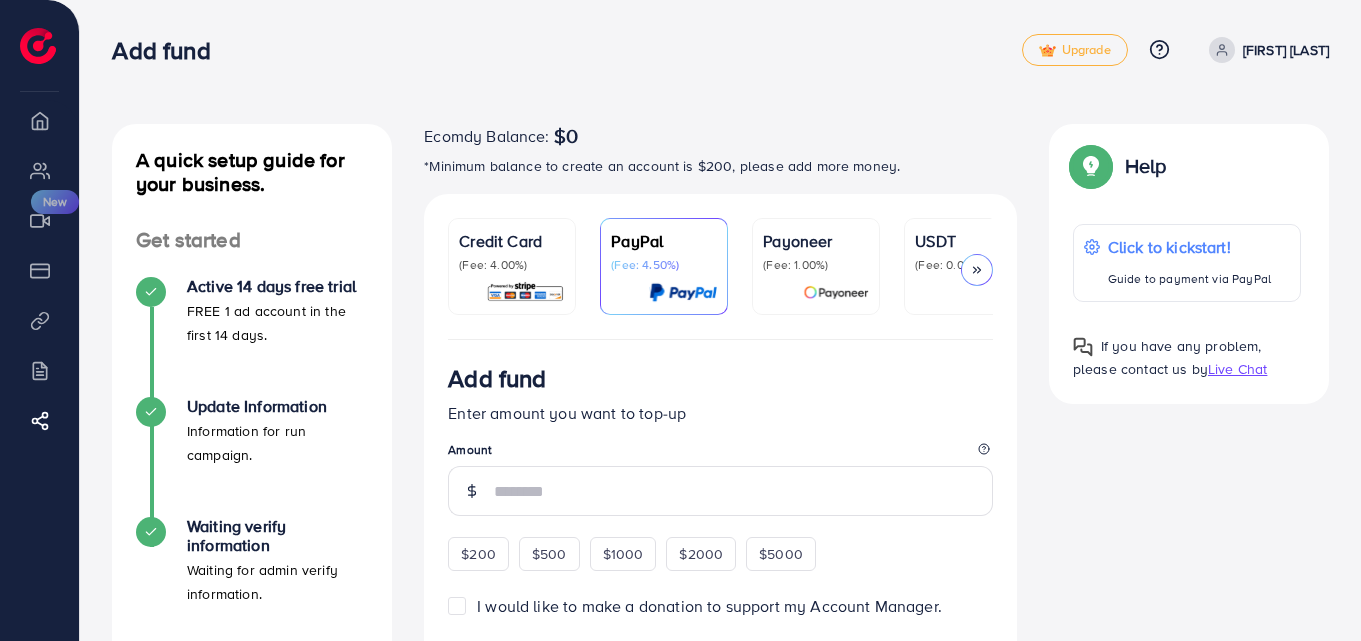 scroll, scrollTop: 0, scrollLeft: 0, axis: both 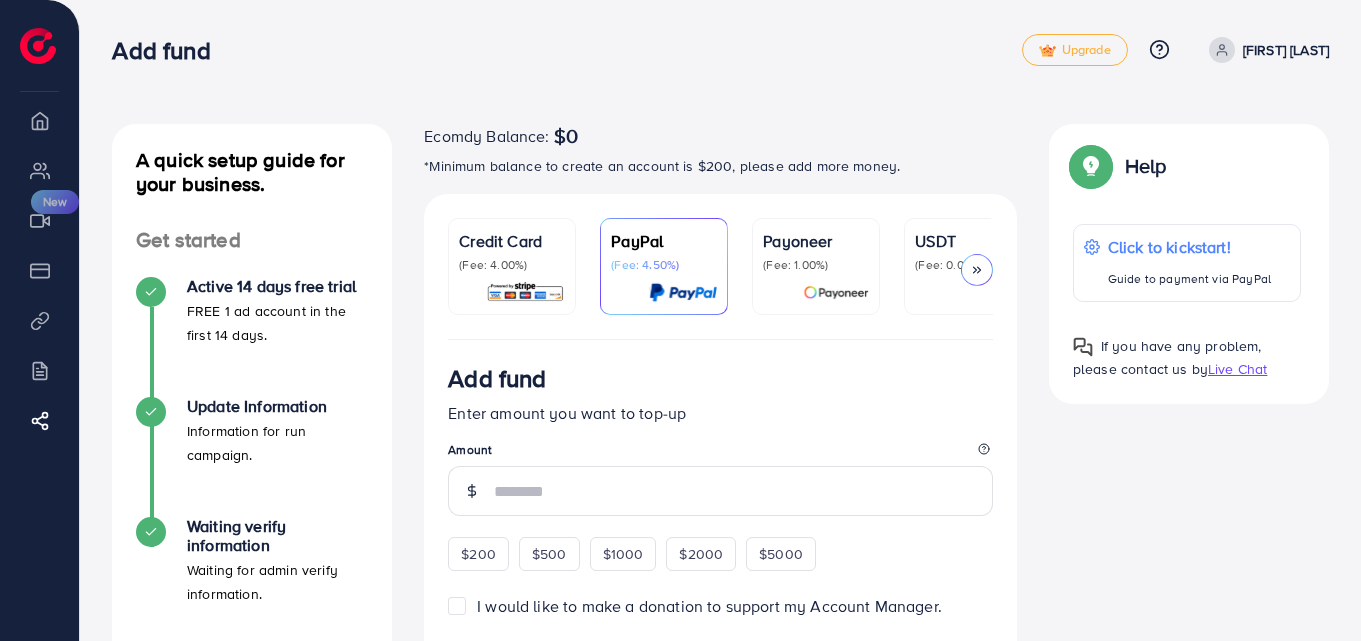 click on "(Fee: 4.00%)" at bounding box center (512, 265) 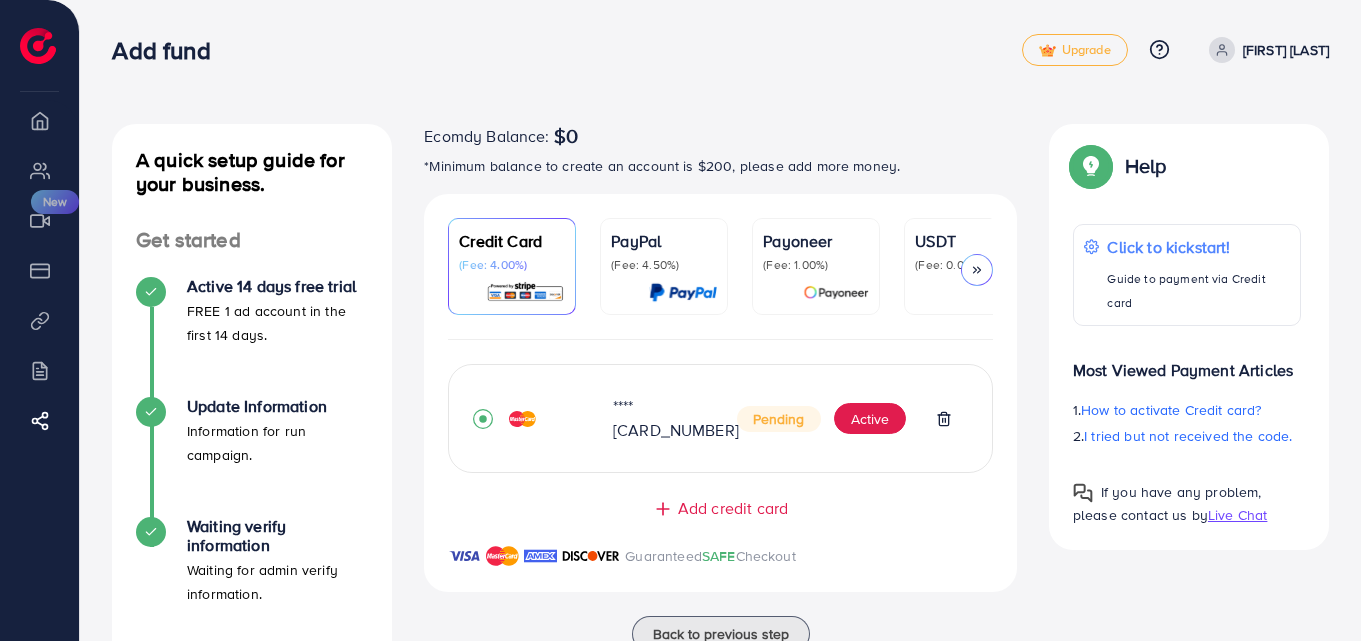 drag, startPoint x: 1359, startPoint y: 274, endPoint x: 1365, endPoint y: 368, distance: 94.19129 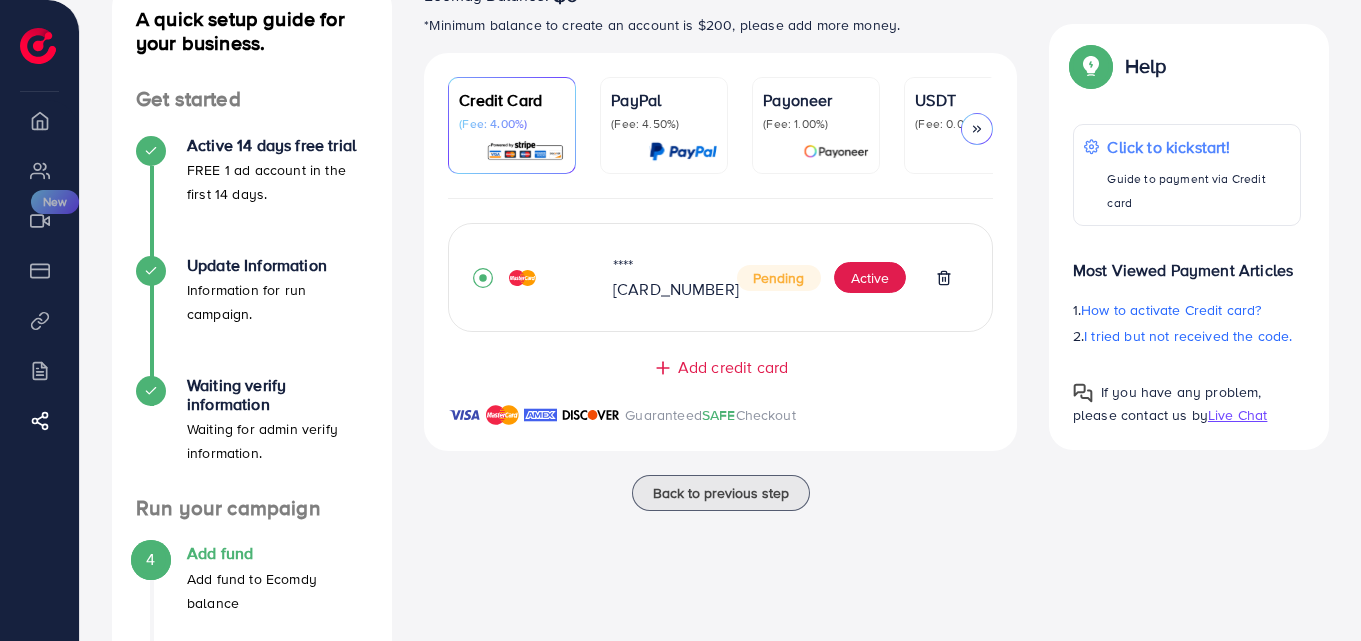scroll, scrollTop: 161, scrollLeft: 0, axis: vertical 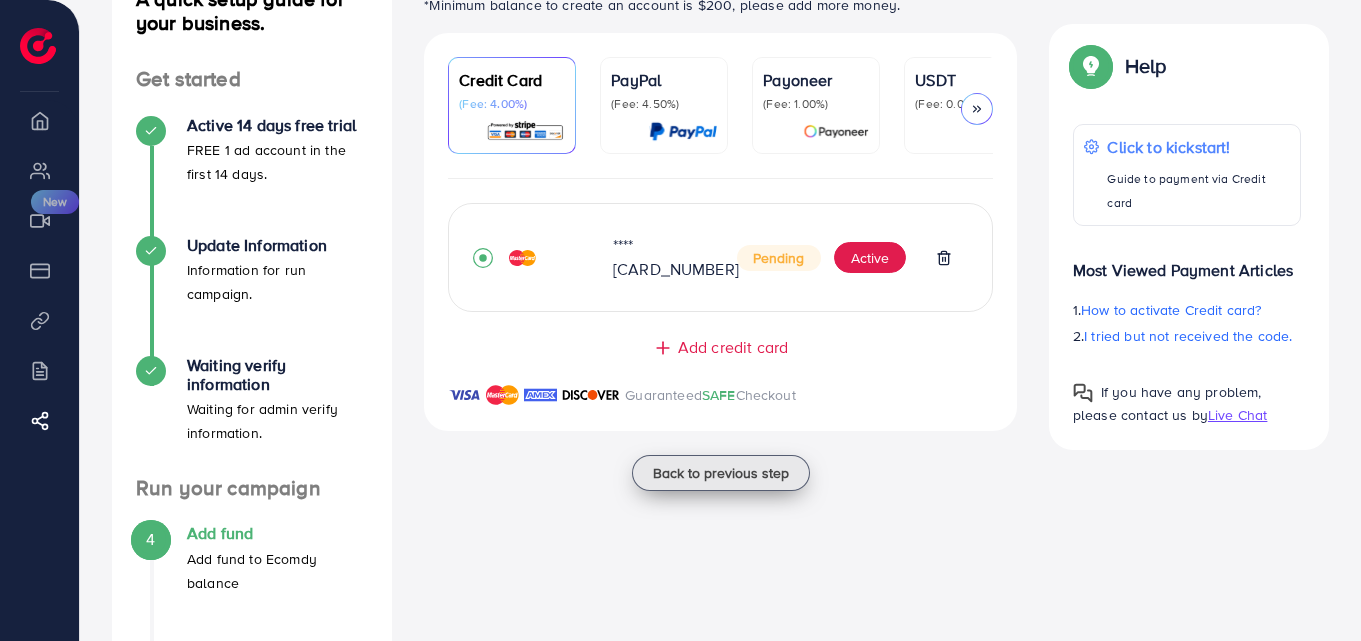click on "Back to previous step" at bounding box center [721, 473] 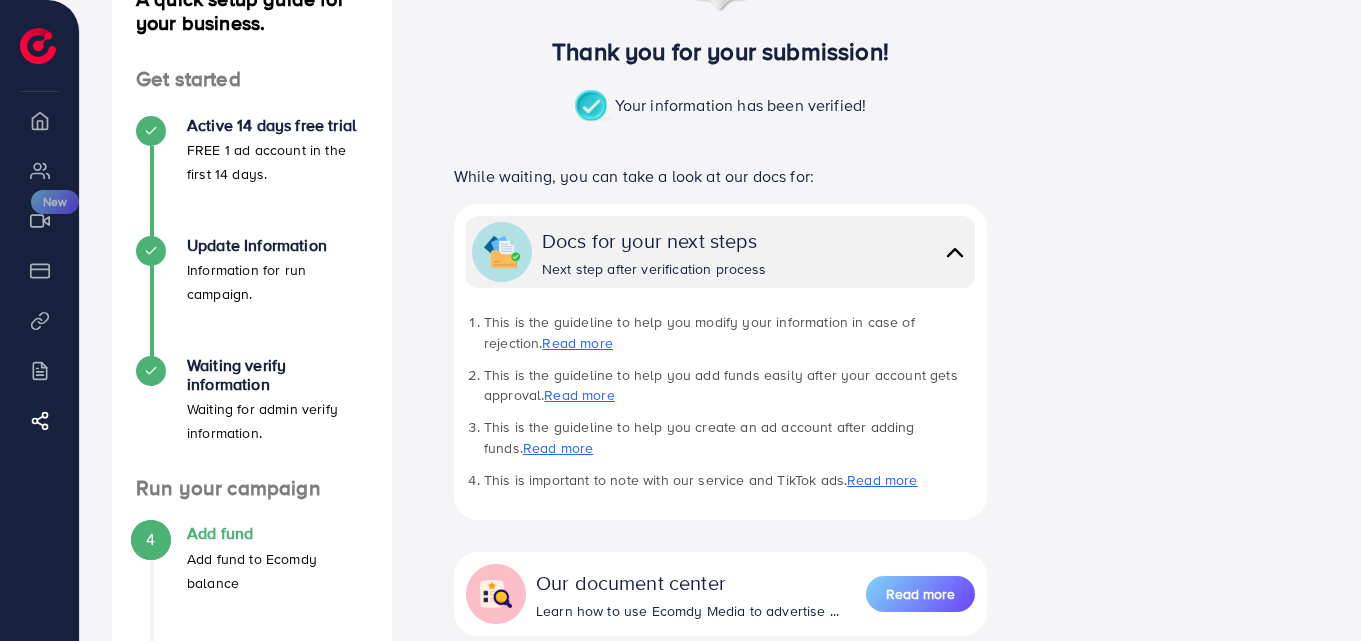 scroll, scrollTop: 0, scrollLeft: 0, axis: both 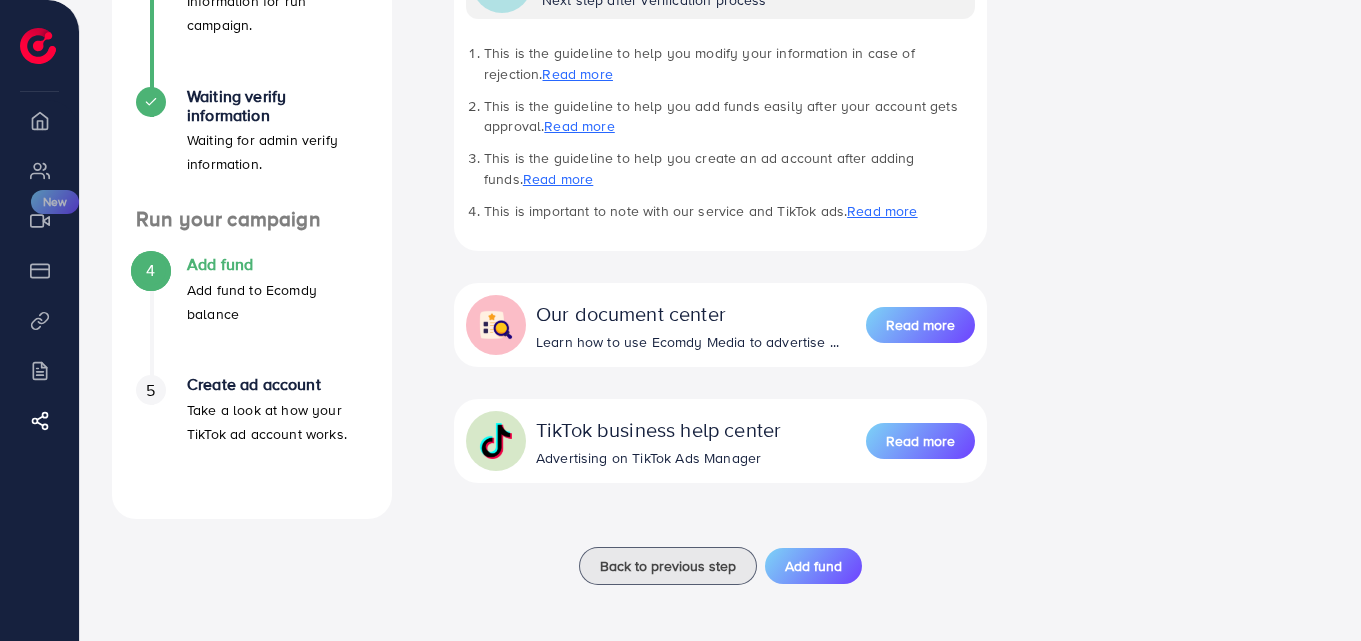 click on "Create ad account" at bounding box center (277, 384) 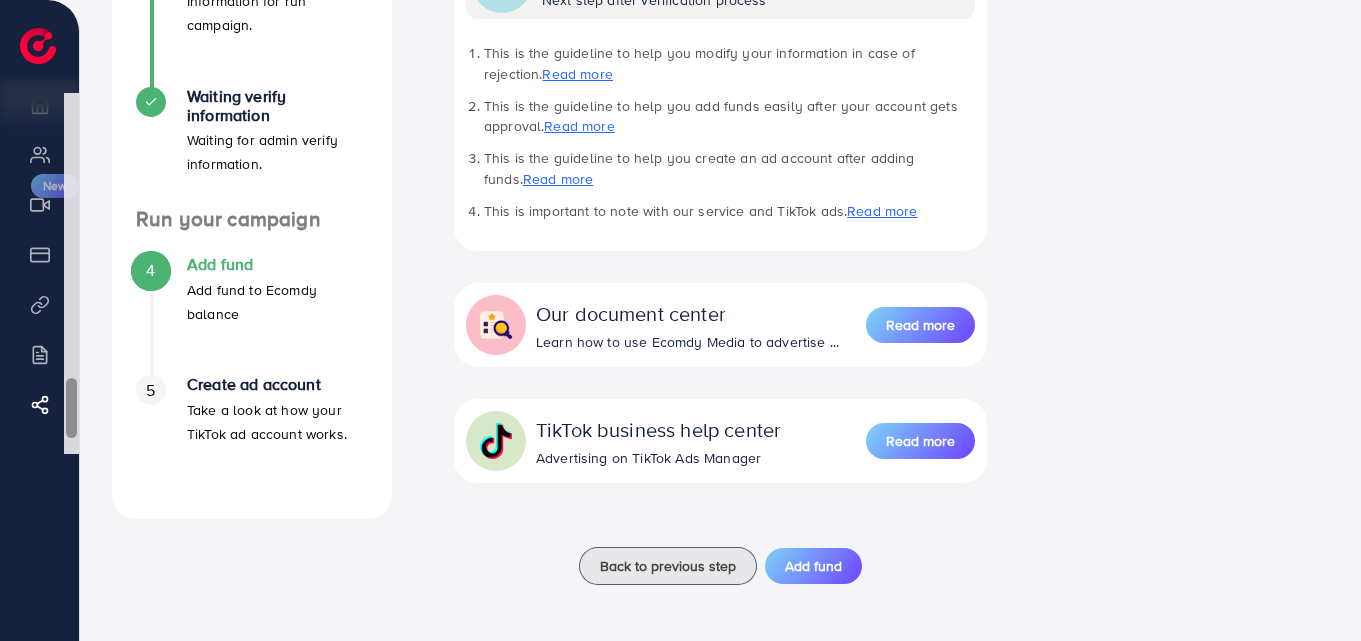 scroll, scrollTop: 18, scrollLeft: 0, axis: vertical 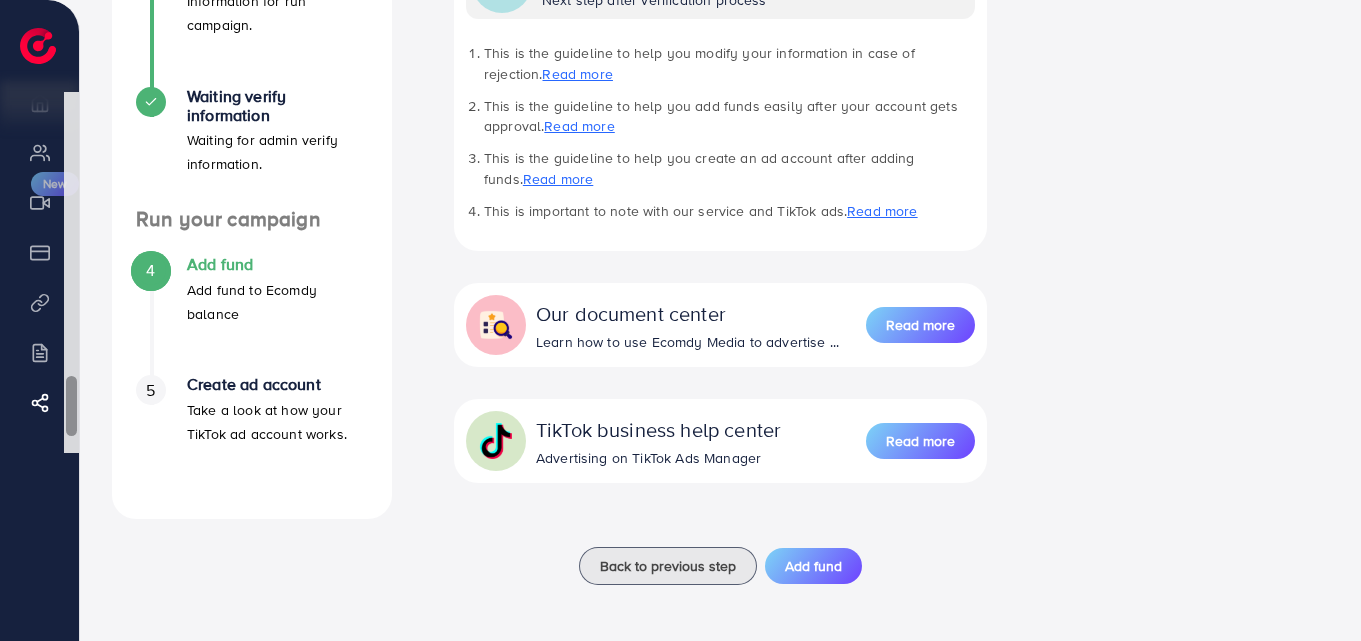 drag, startPoint x: 74, startPoint y: 121, endPoint x: 63, endPoint y: 470, distance: 349.1733 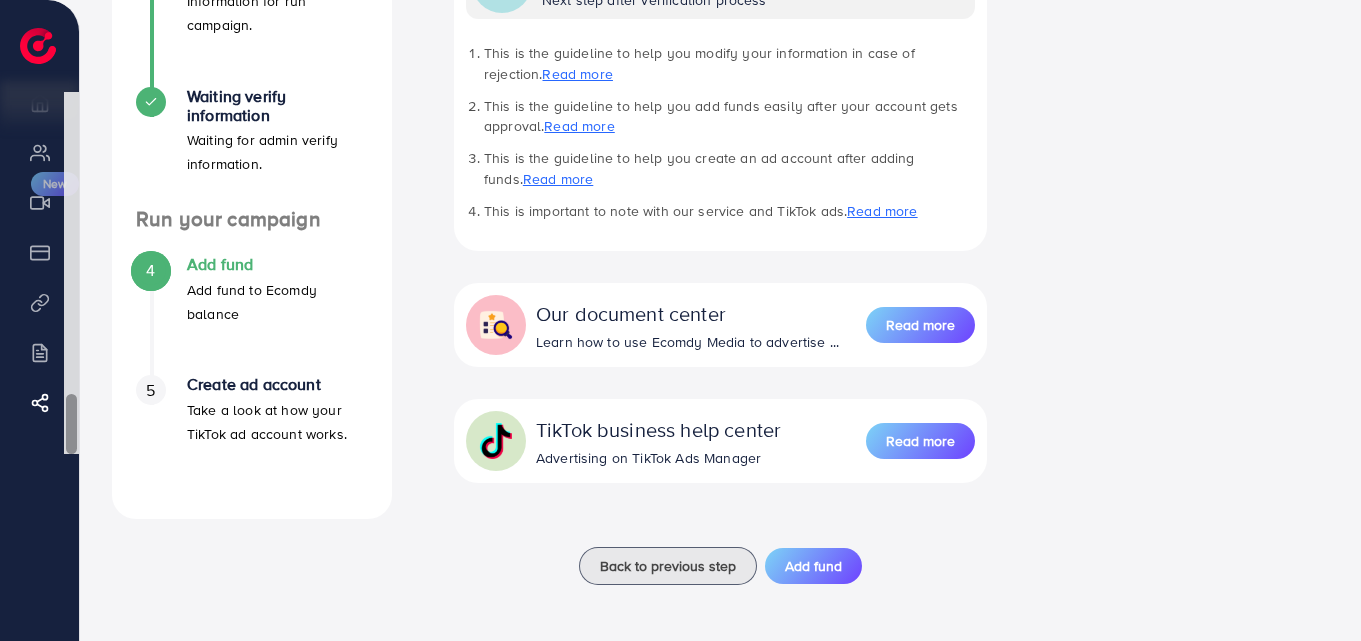 click at bounding box center (71, 424) 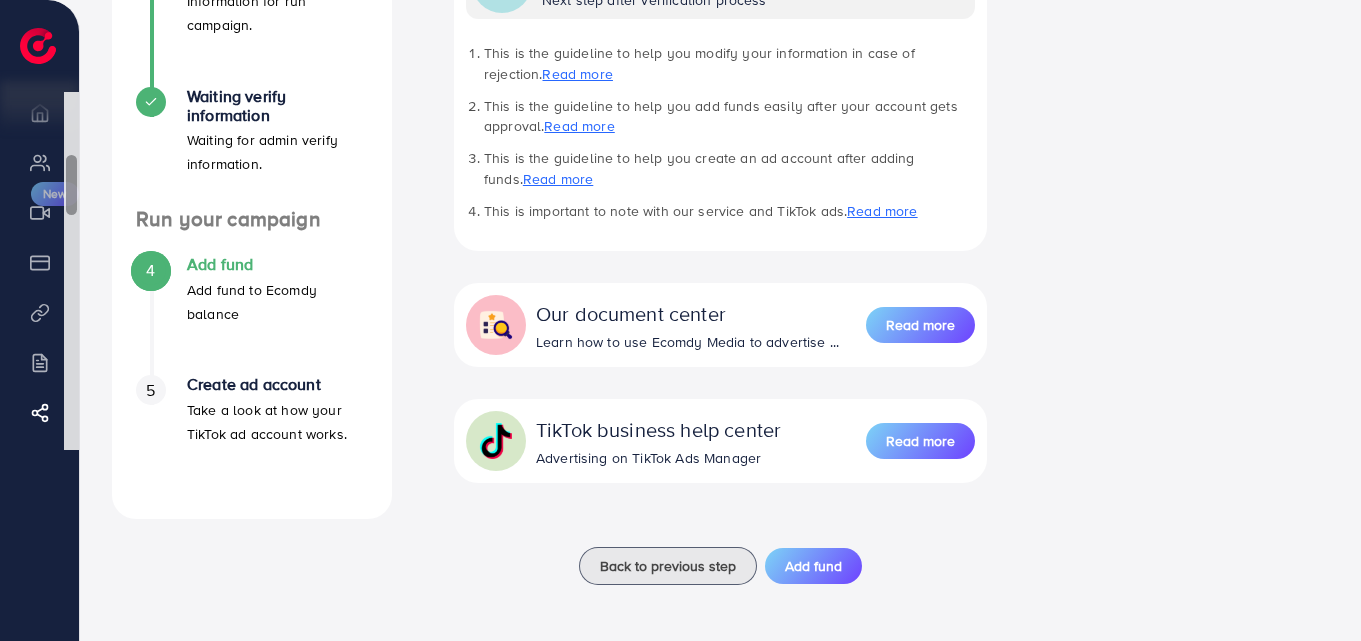 scroll, scrollTop: 0, scrollLeft: 0, axis: both 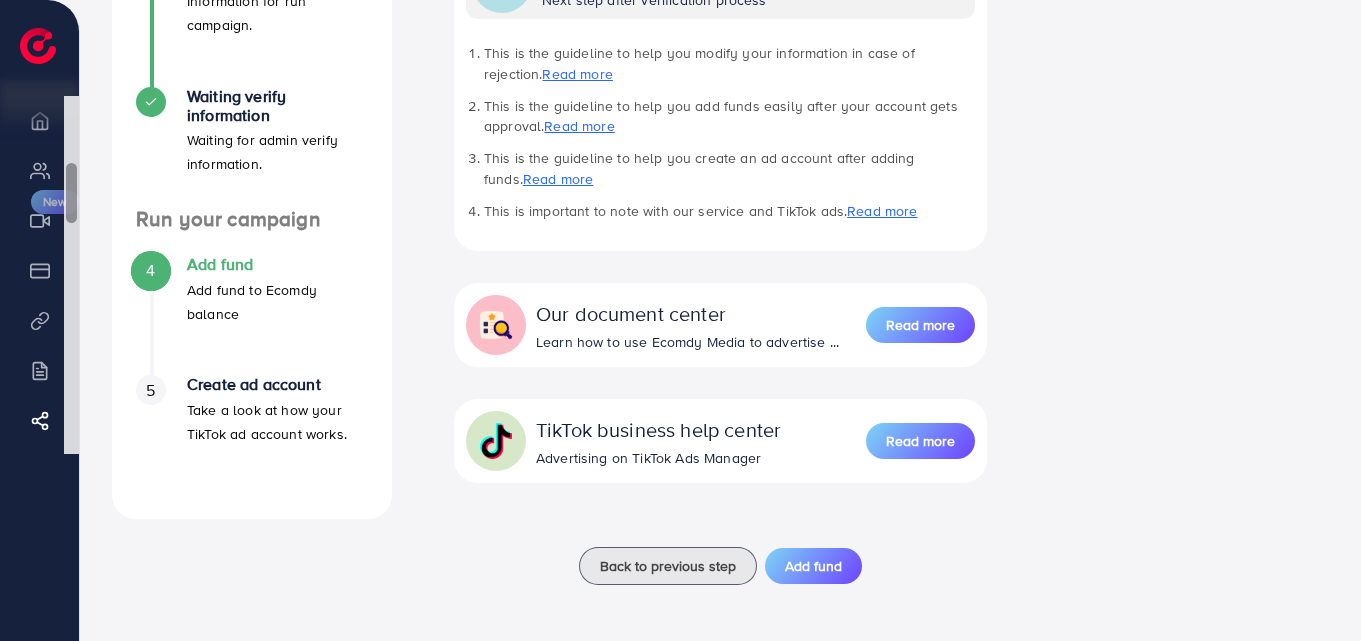 drag, startPoint x: 71, startPoint y: 399, endPoint x: 84, endPoint y: -38, distance: 437.19333 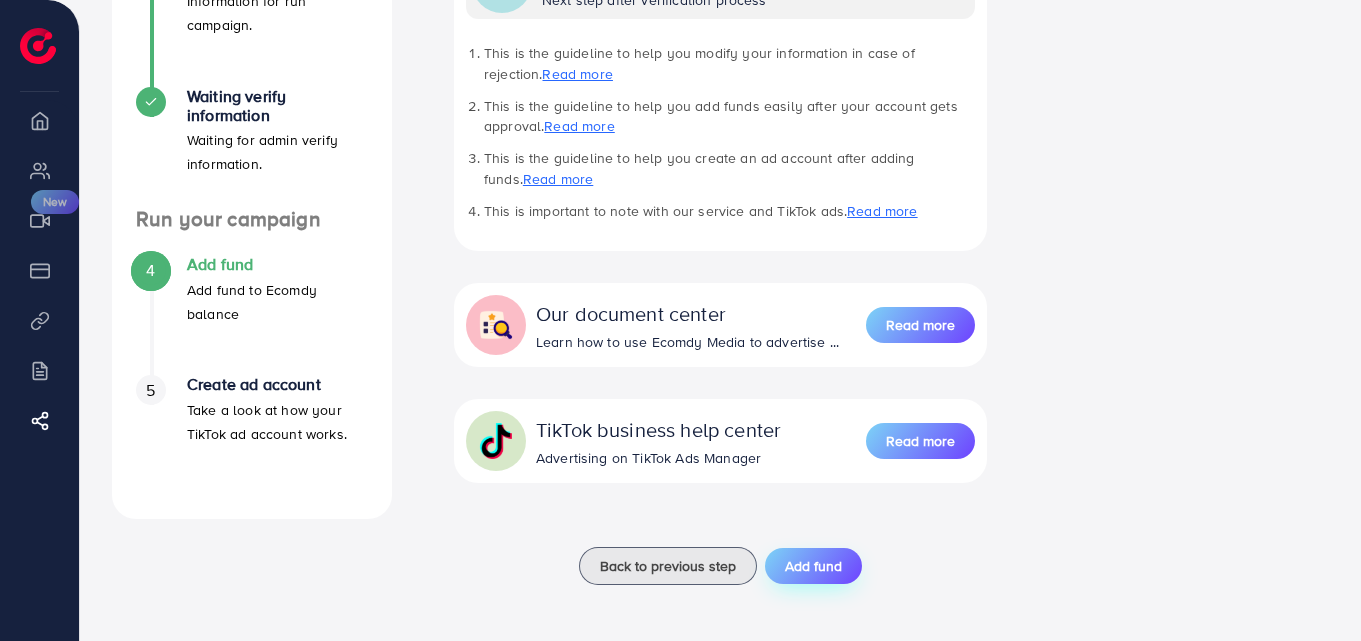 click on "Add fund" at bounding box center [813, 566] 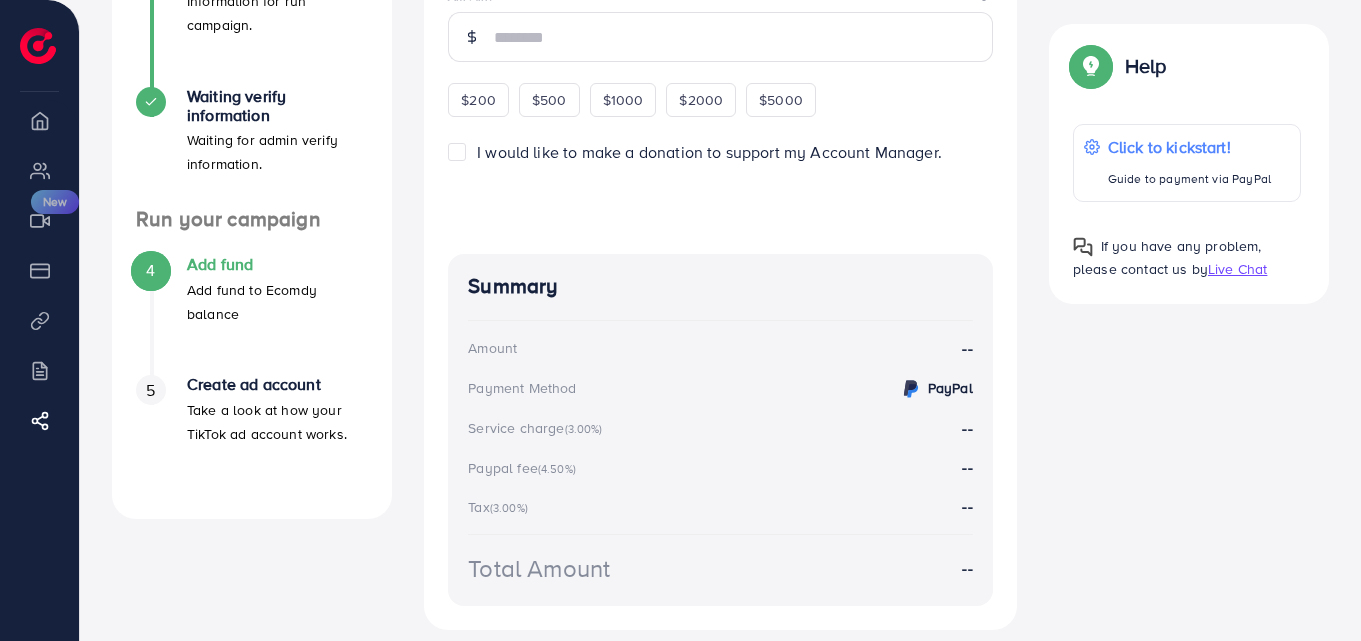 scroll, scrollTop: 0, scrollLeft: 0, axis: both 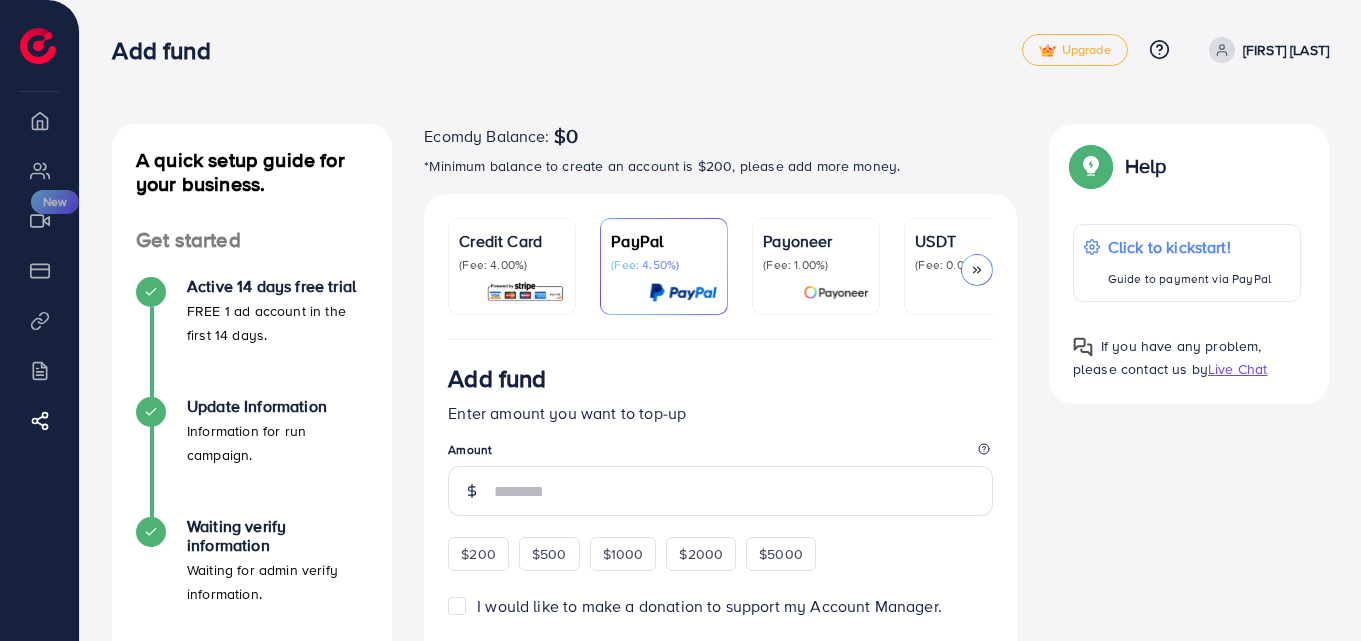 click on "(Fee: 4.00%)" at bounding box center (512, 265) 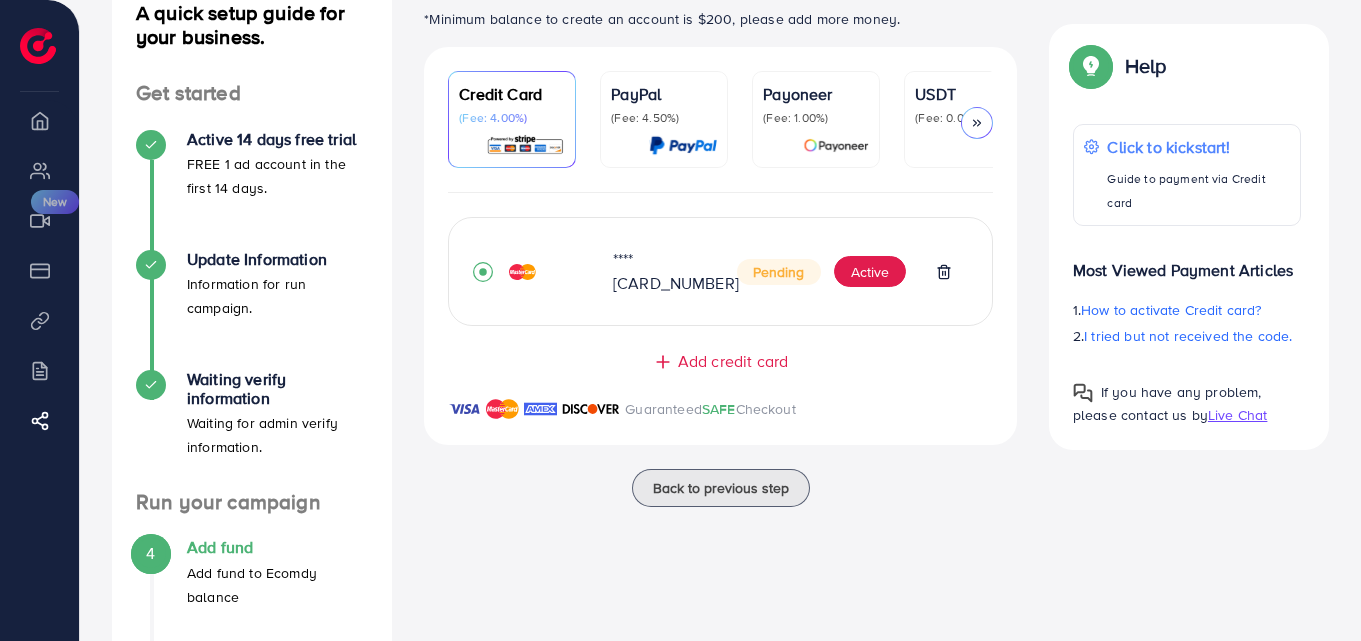 scroll, scrollTop: 220, scrollLeft: 0, axis: vertical 